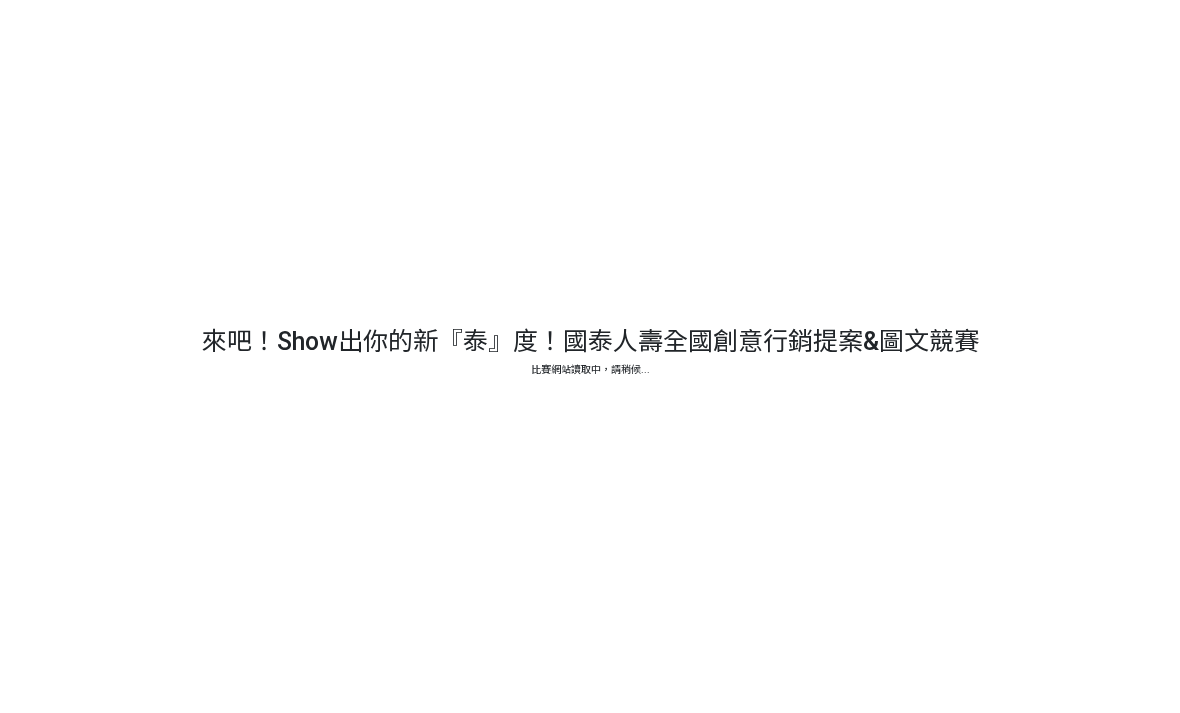 scroll, scrollTop: 0, scrollLeft: 0, axis: both 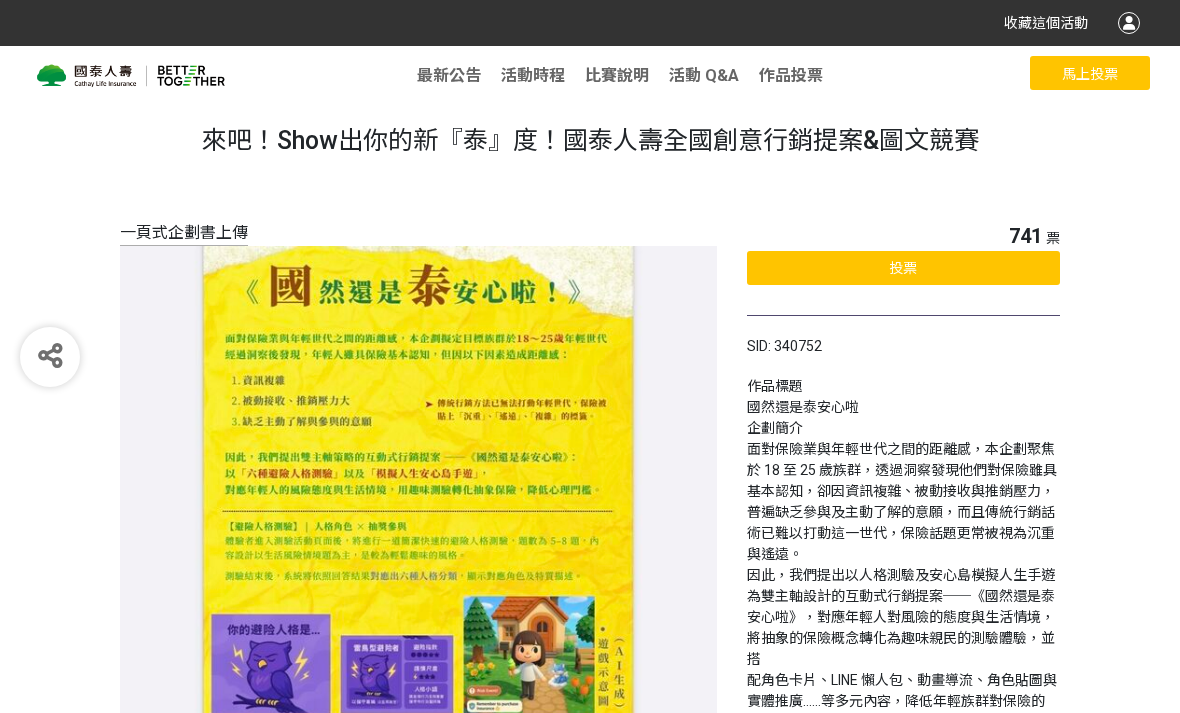 click on "741 票 投票" at bounding box center [903, 268] 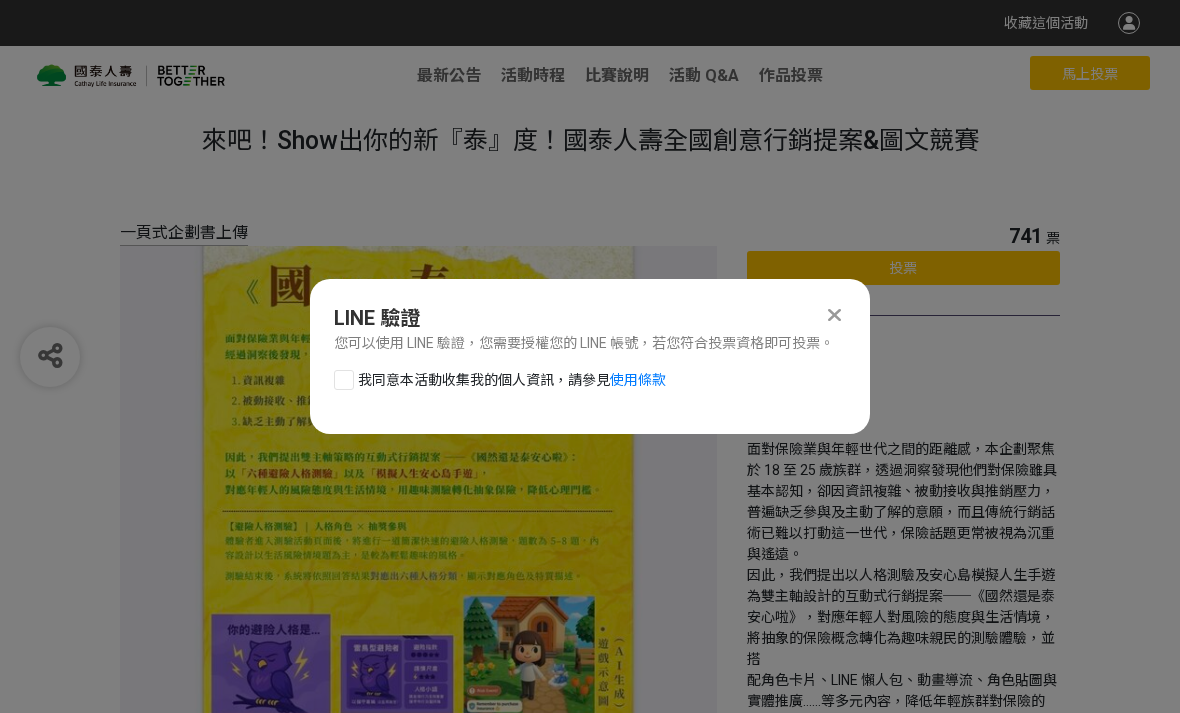 click on "我同意本活動收集我的個人資訊，請參見  使用條款" at bounding box center (512, 380) 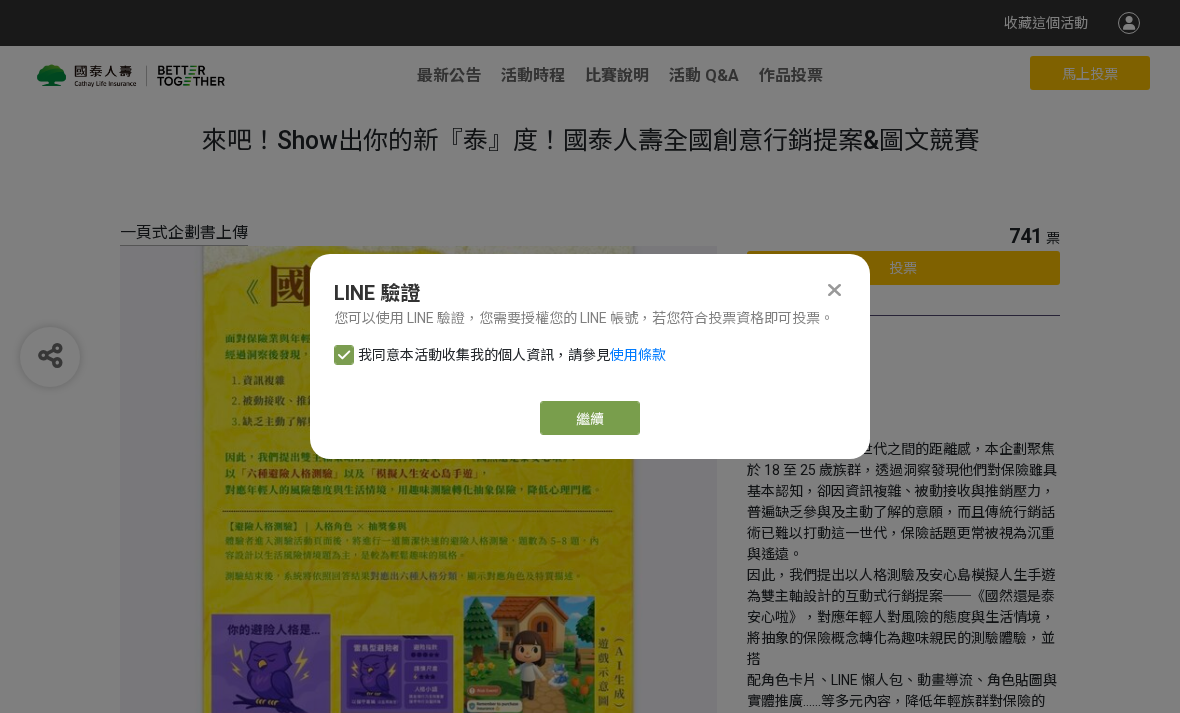click on "繼續" at bounding box center (590, 418) 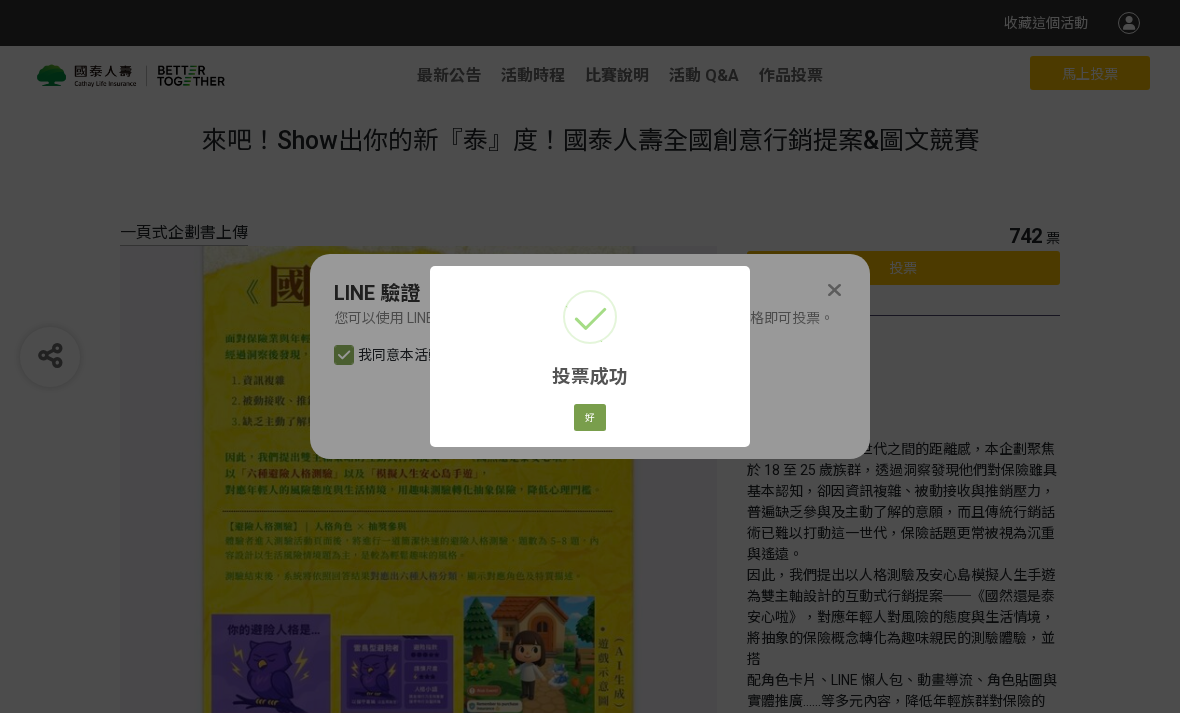 click on "好" at bounding box center [590, 418] 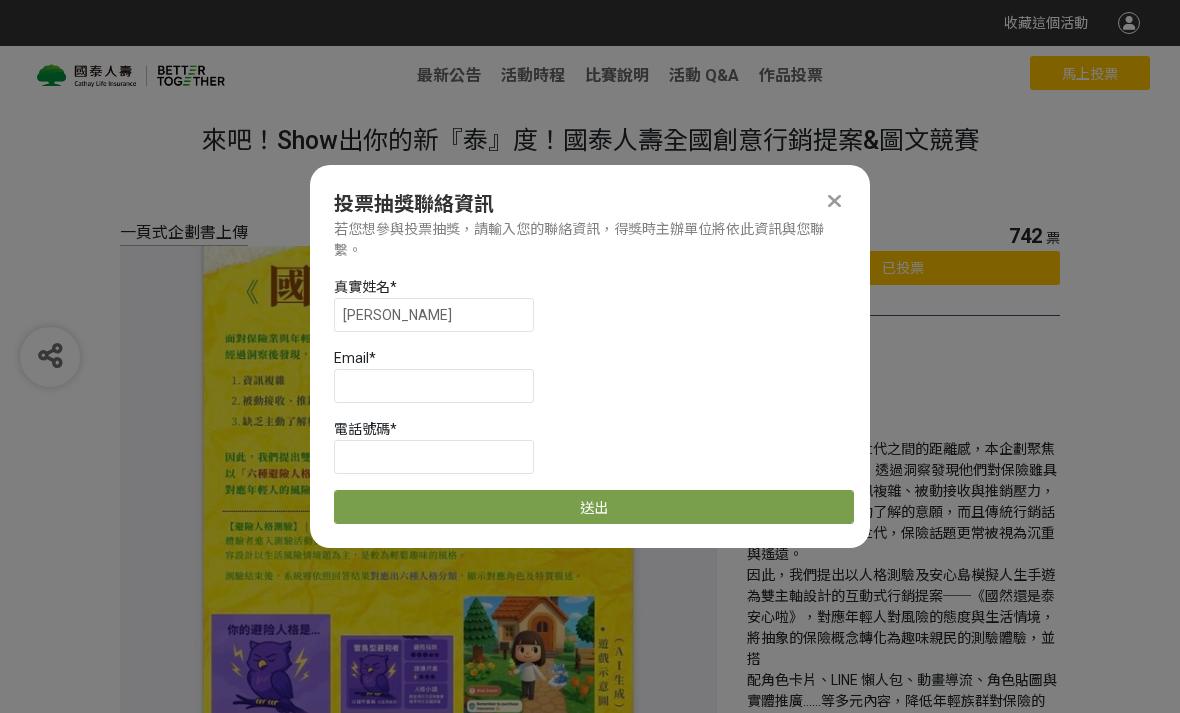 click at bounding box center (834, 201) 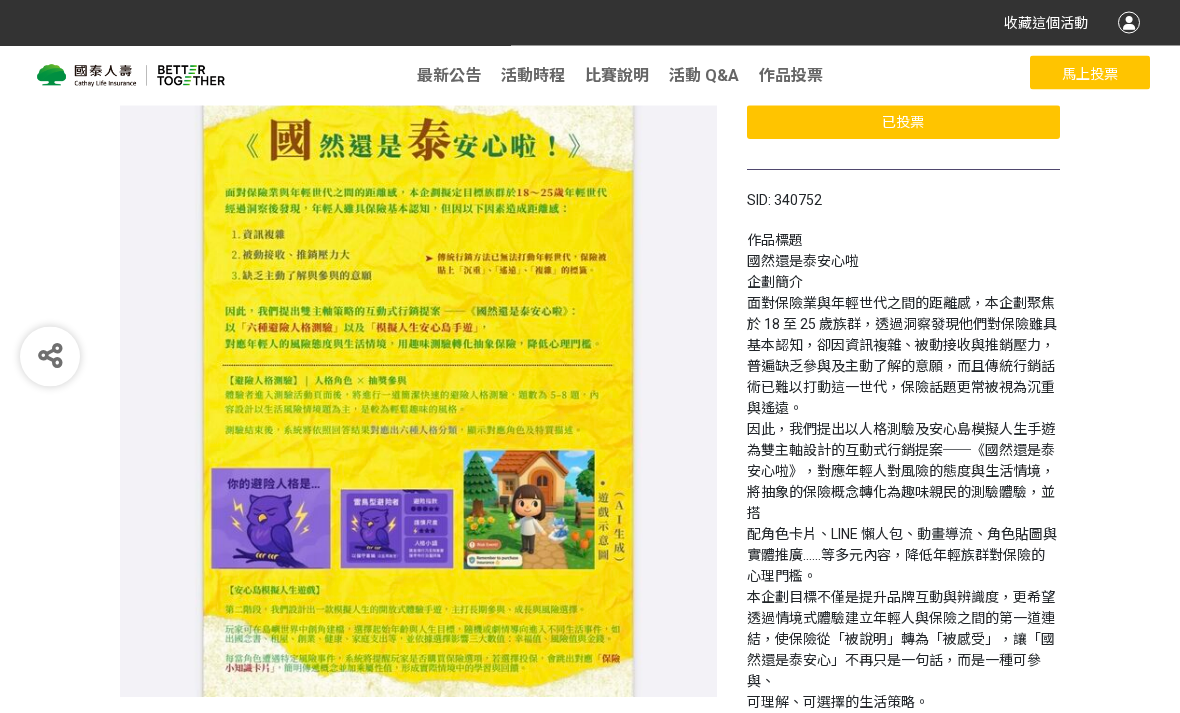 scroll, scrollTop: 0, scrollLeft: 0, axis: both 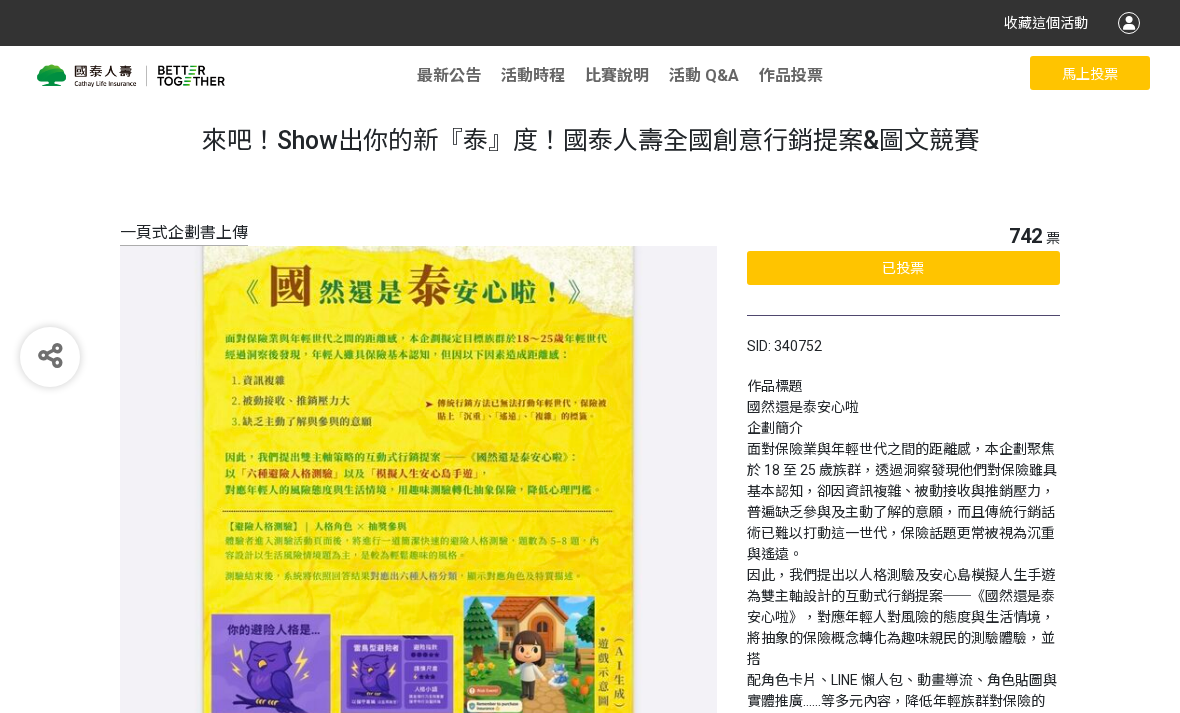 click on "馬上投票" at bounding box center (1090, 73) 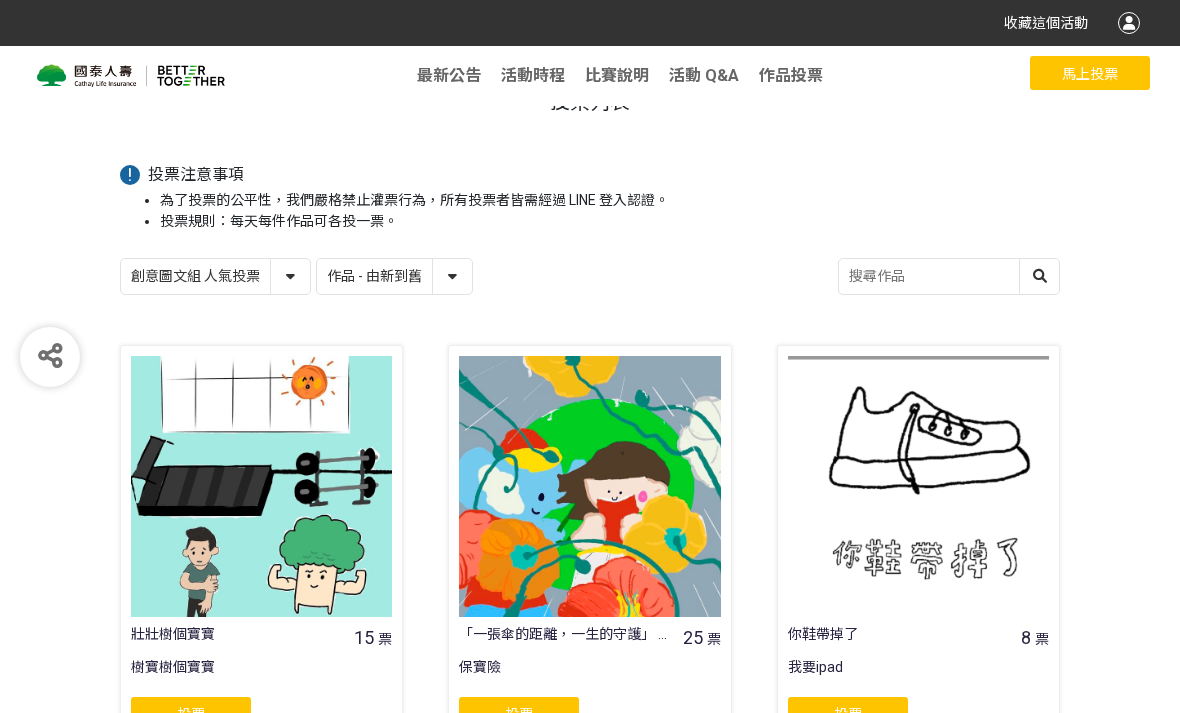 scroll, scrollTop: 148, scrollLeft: 0, axis: vertical 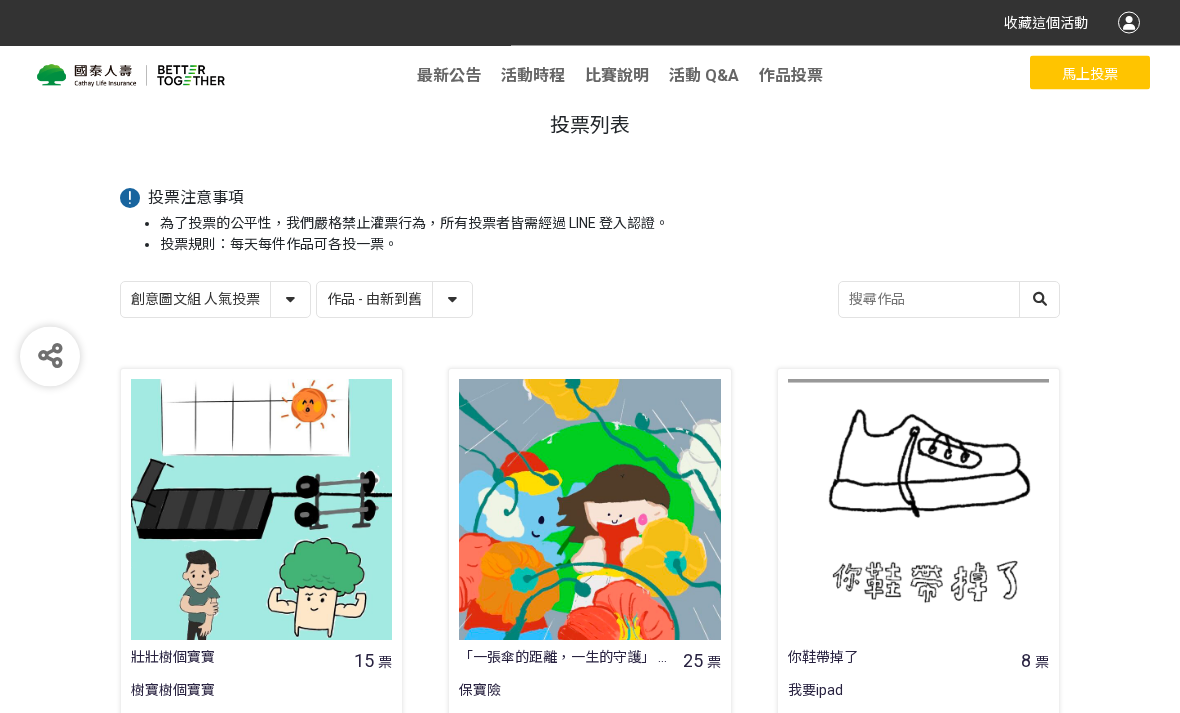 click on "作品 - 由新到舊 作品 - 由舊到新 票數 - 由多到少 票數 - 由少到多" at bounding box center [394, 300] 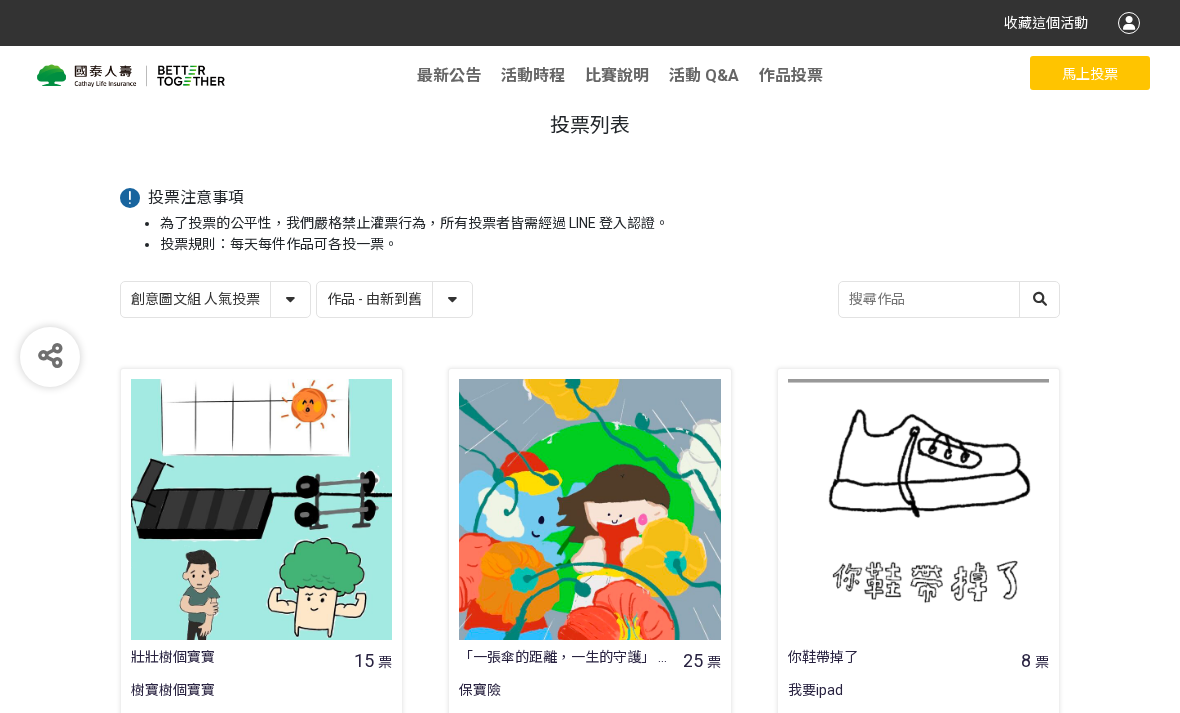 select on "vote" 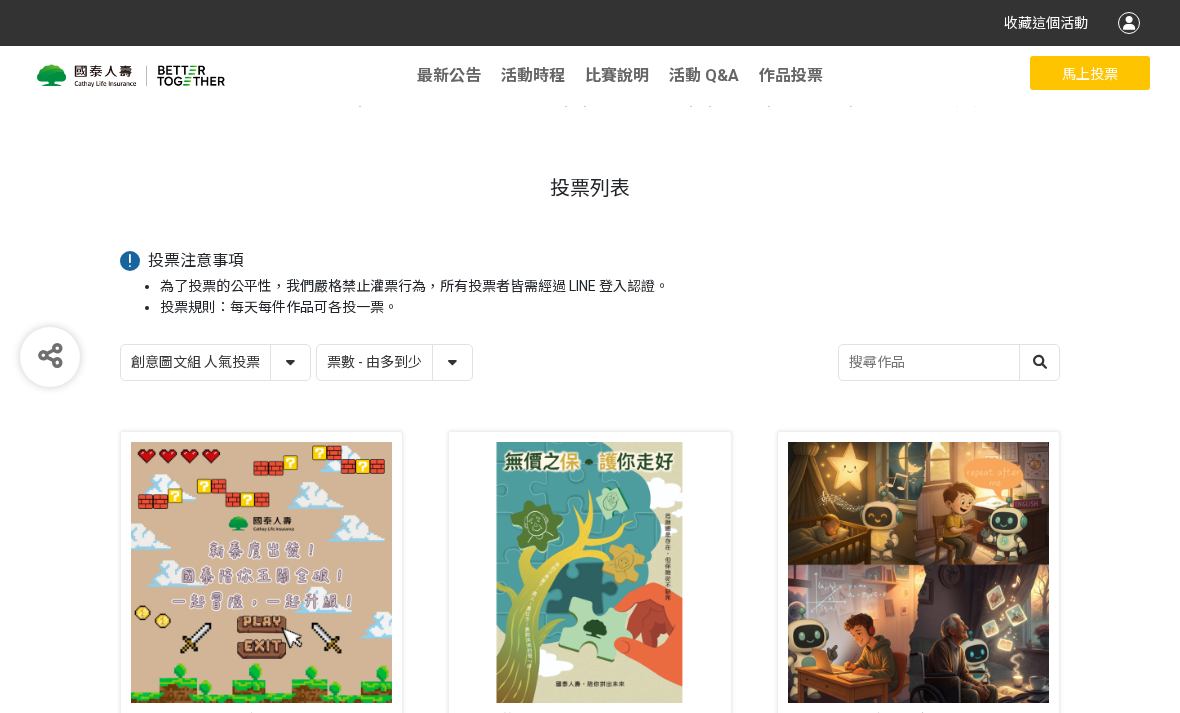 scroll, scrollTop: 0, scrollLeft: 0, axis: both 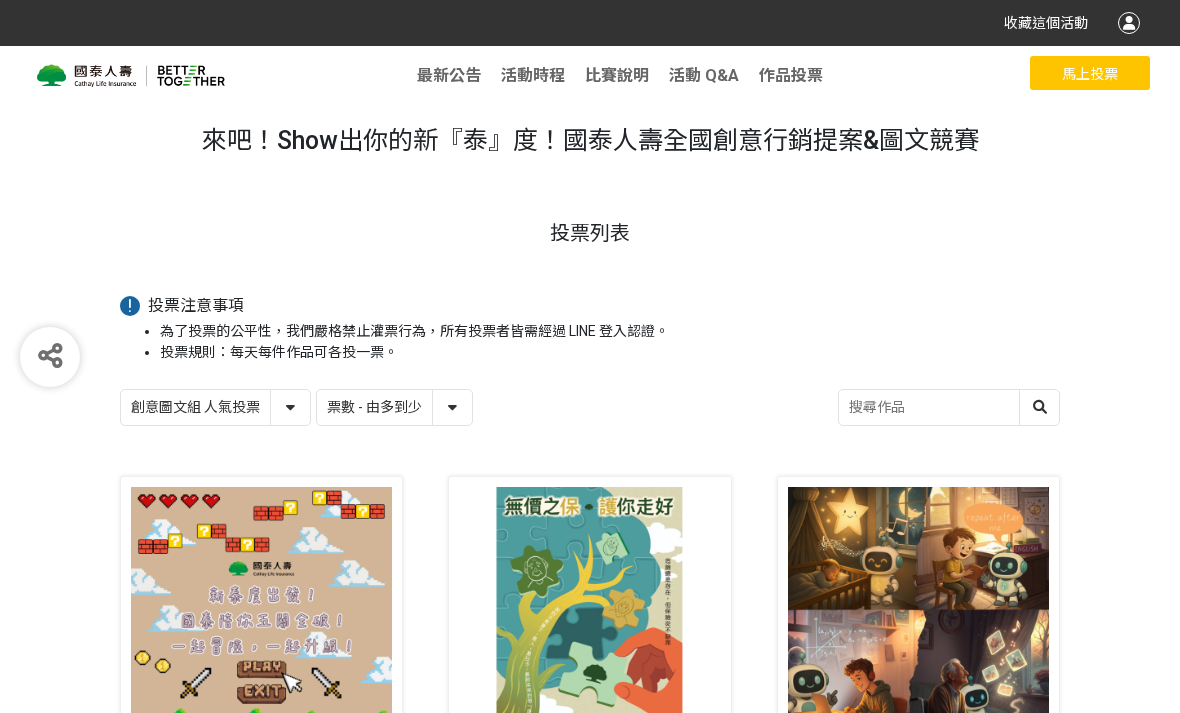 click on "行銷提案組 人氣投票" at bounding box center (0, 0) 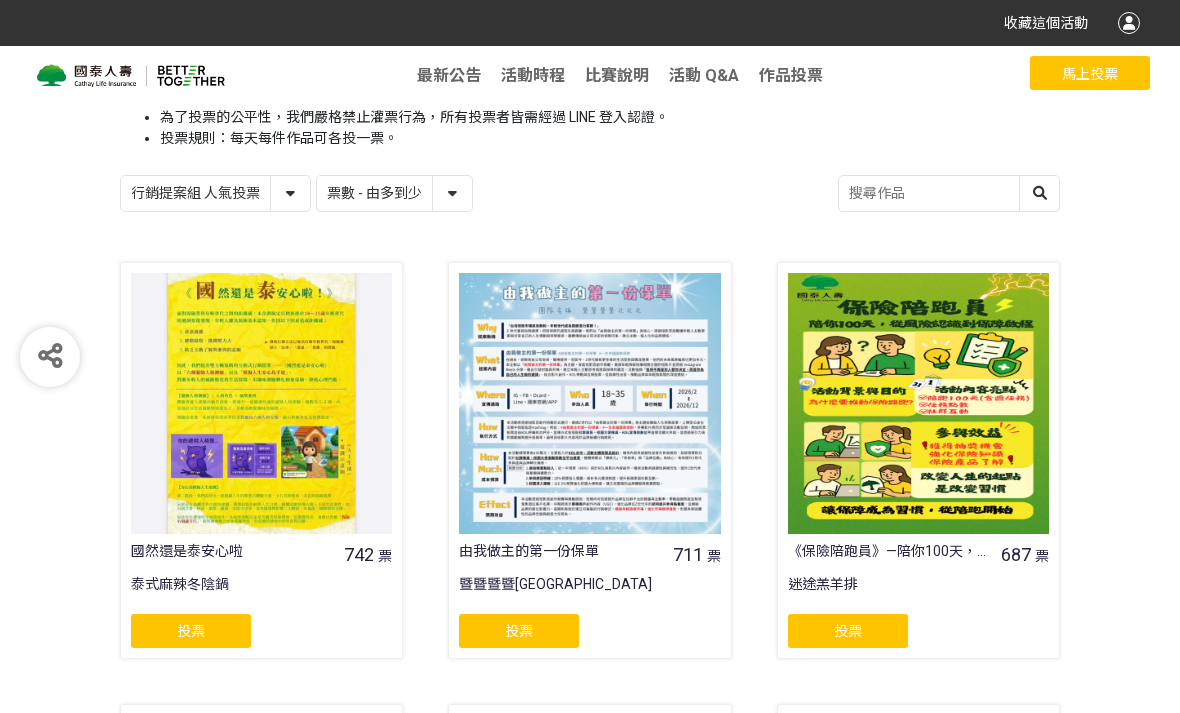 scroll, scrollTop: 215, scrollLeft: 0, axis: vertical 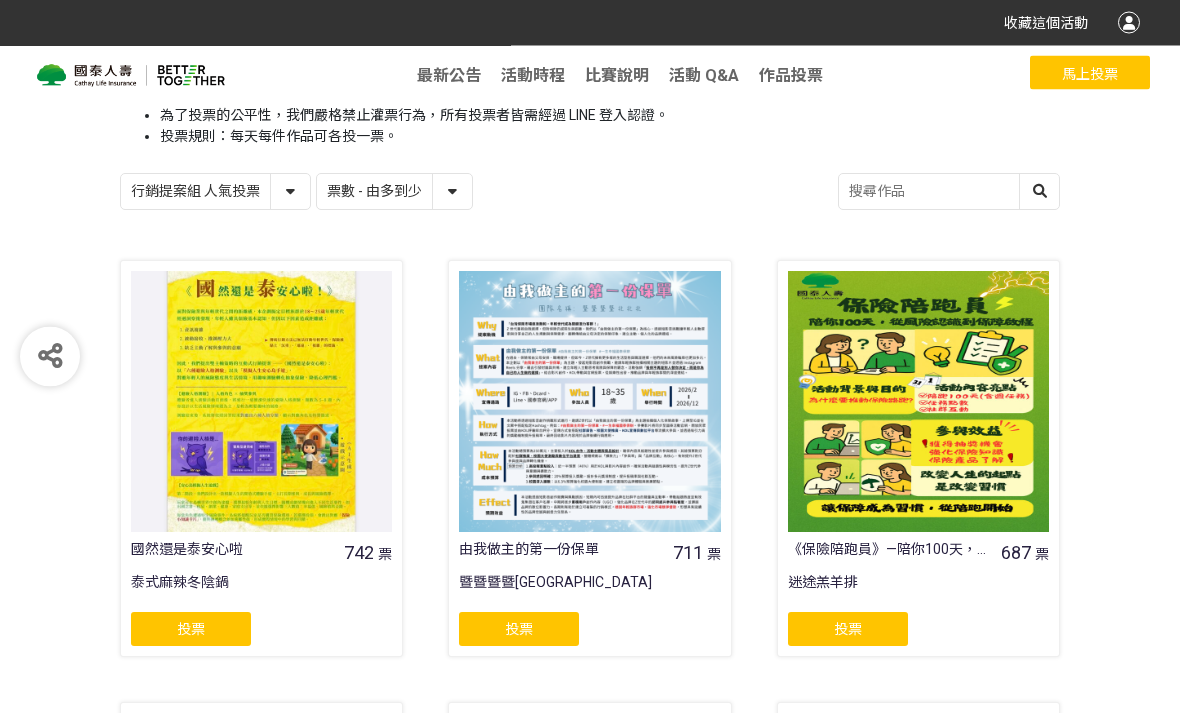 click at bounding box center (589, 402) 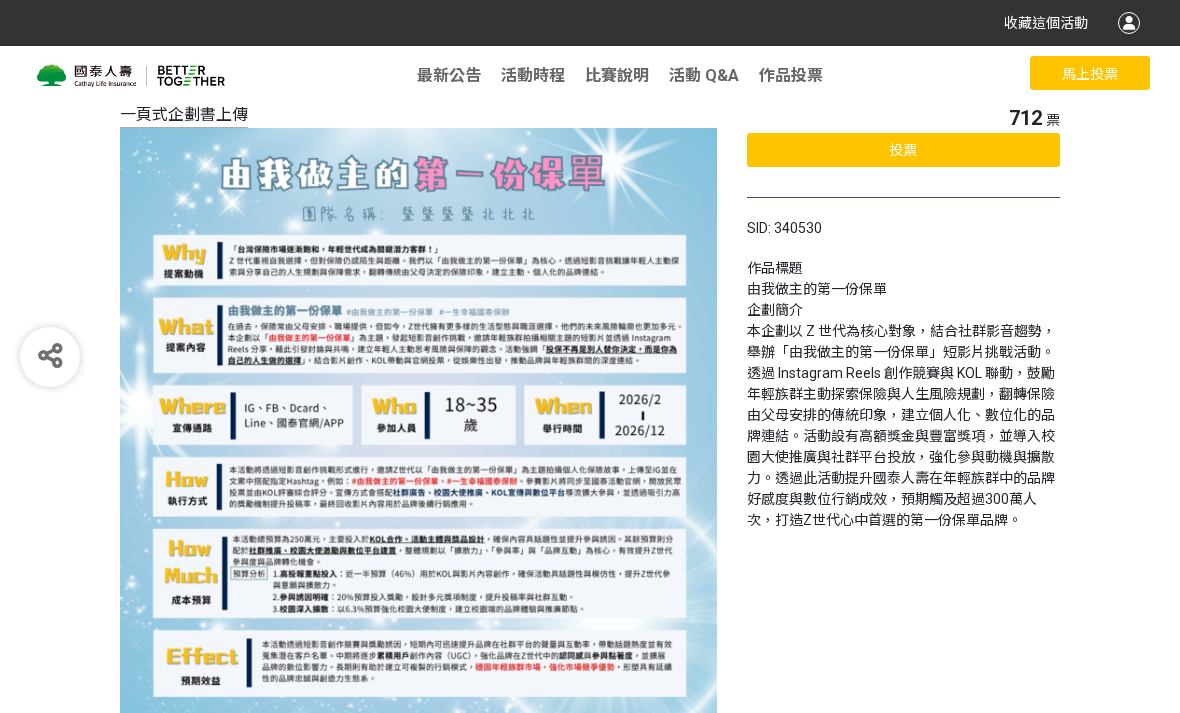scroll, scrollTop: 89, scrollLeft: 0, axis: vertical 